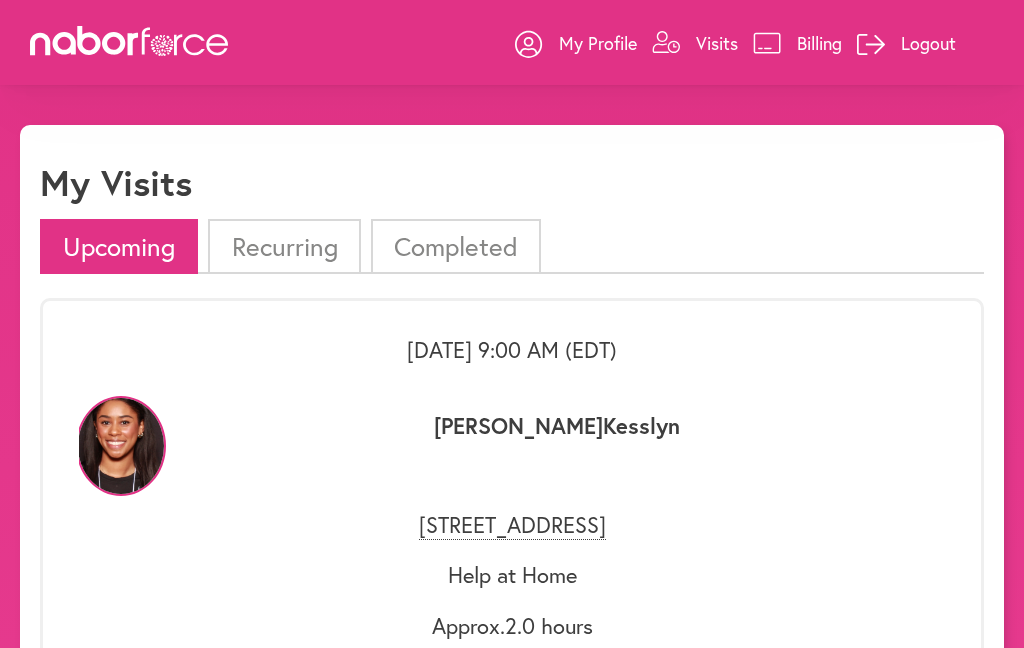 scroll, scrollTop: 0, scrollLeft: 0, axis: both 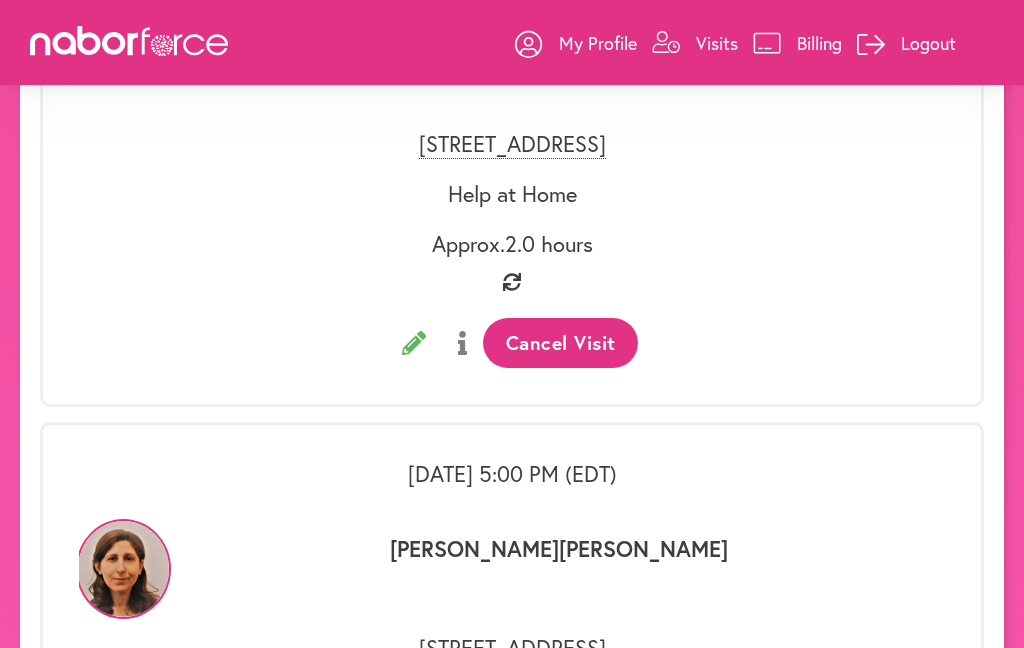 click on "[DATE] 9:00 AM (EDT) [STREET_ADDRESS] Help at Home Approx.  2.0 hours Cancel Visit" at bounding box center [512, 212] 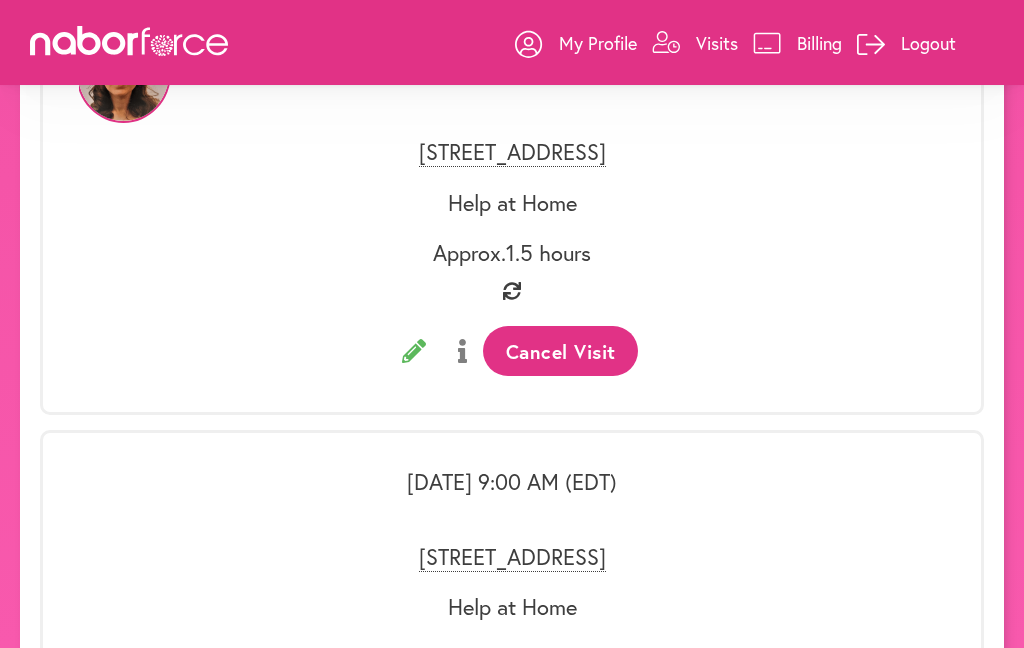 scroll, scrollTop: 2997, scrollLeft: 0, axis: vertical 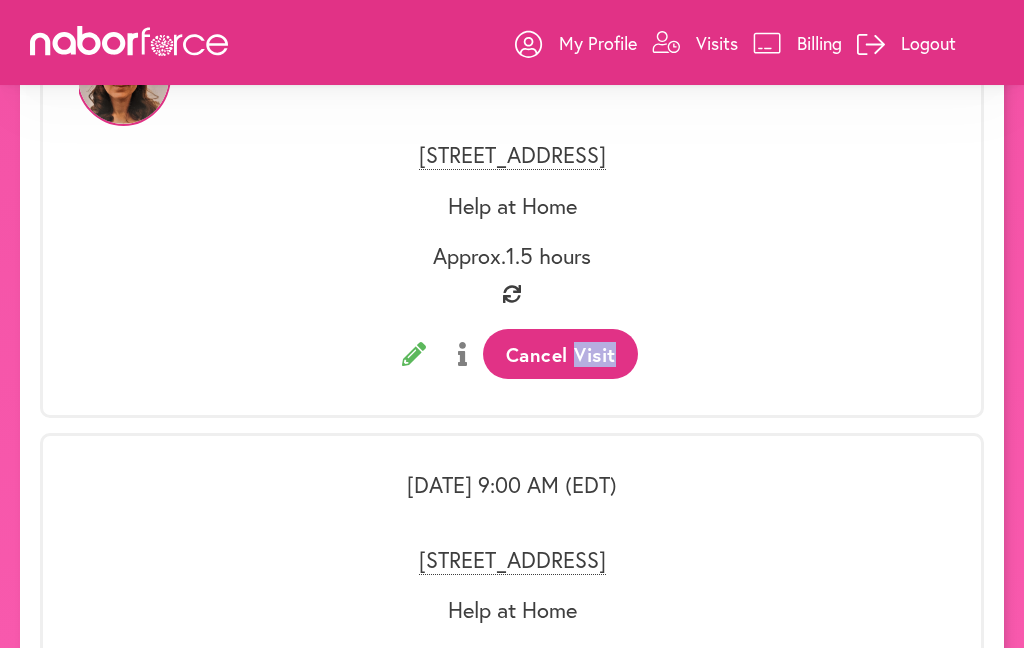 click on "Cancel Visit" at bounding box center (512, 354) 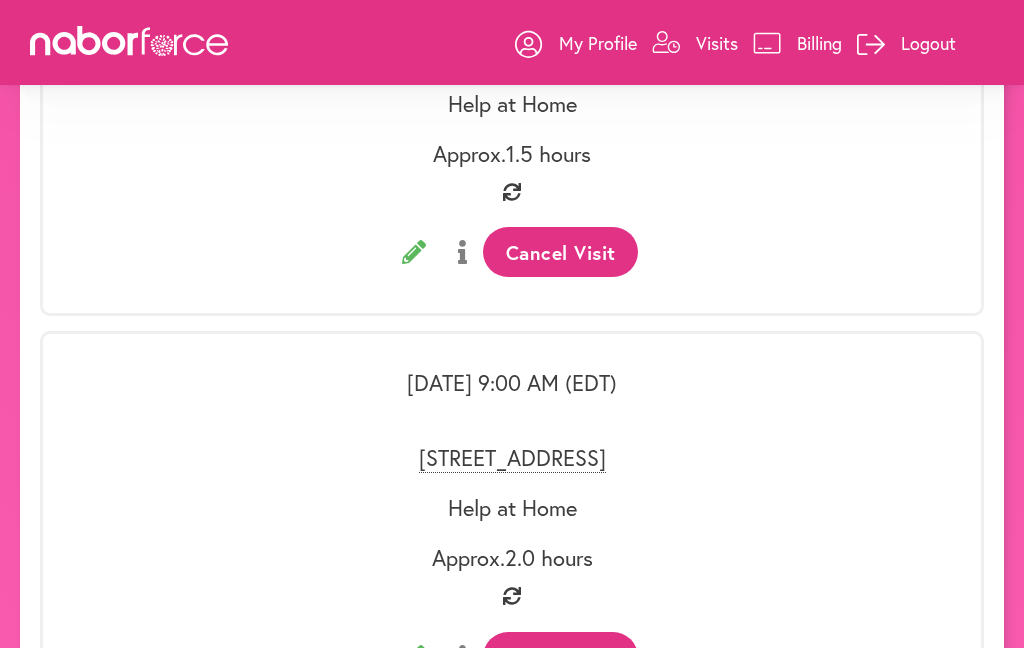 scroll, scrollTop: 3117, scrollLeft: 0, axis: vertical 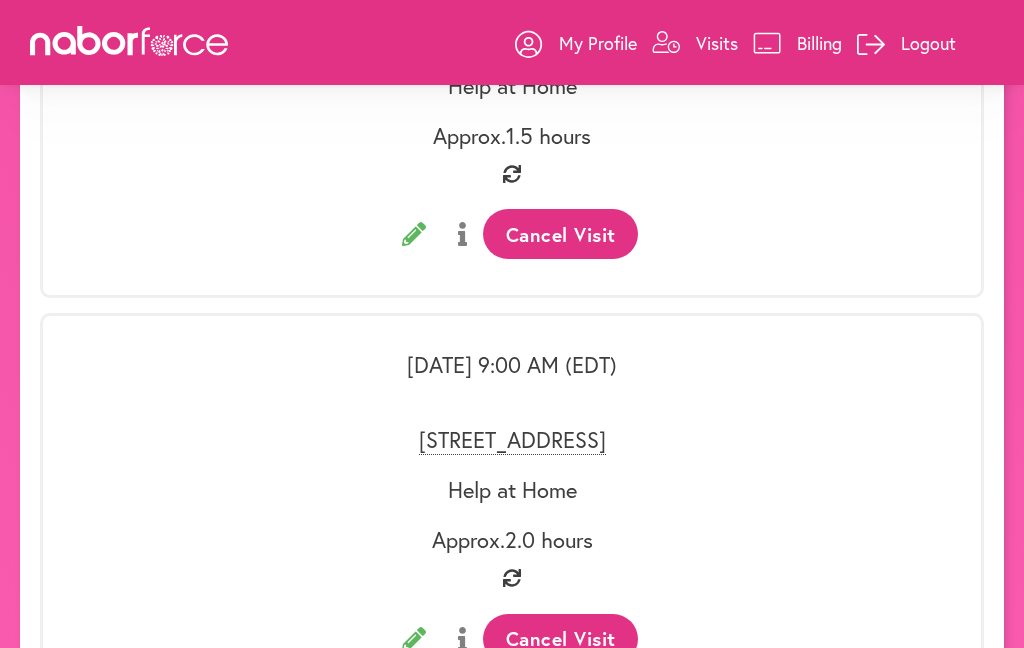 click on "Help at Home" at bounding box center (512, 490) 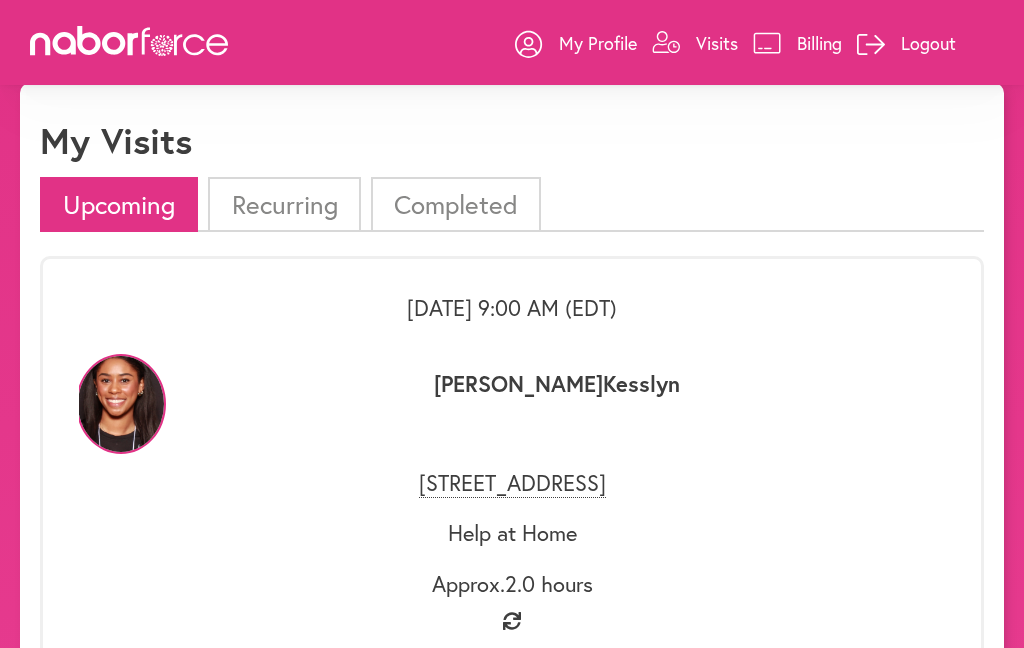 scroll, scrollTop: 0, scrollLeft: 0, axis: both 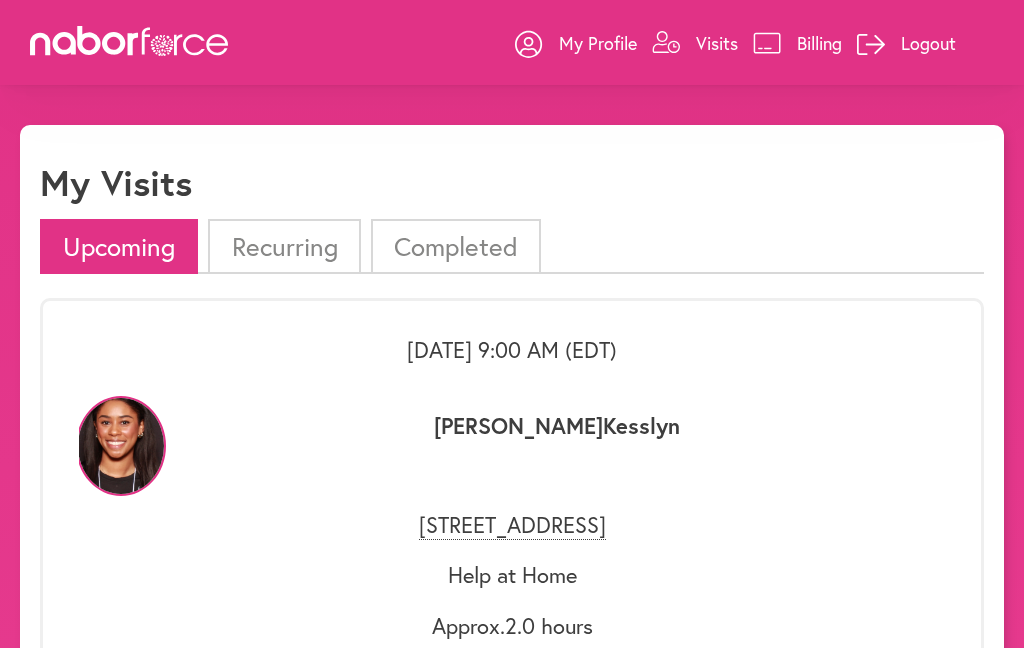 click on "My Profile" at bounding box center (598, 43) 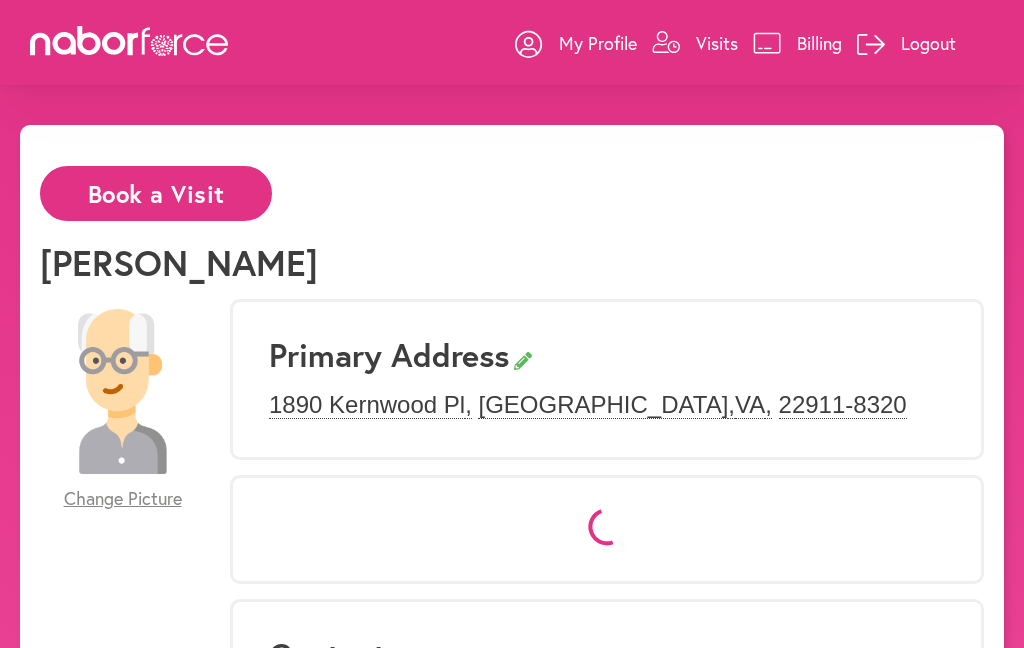 select on "*" 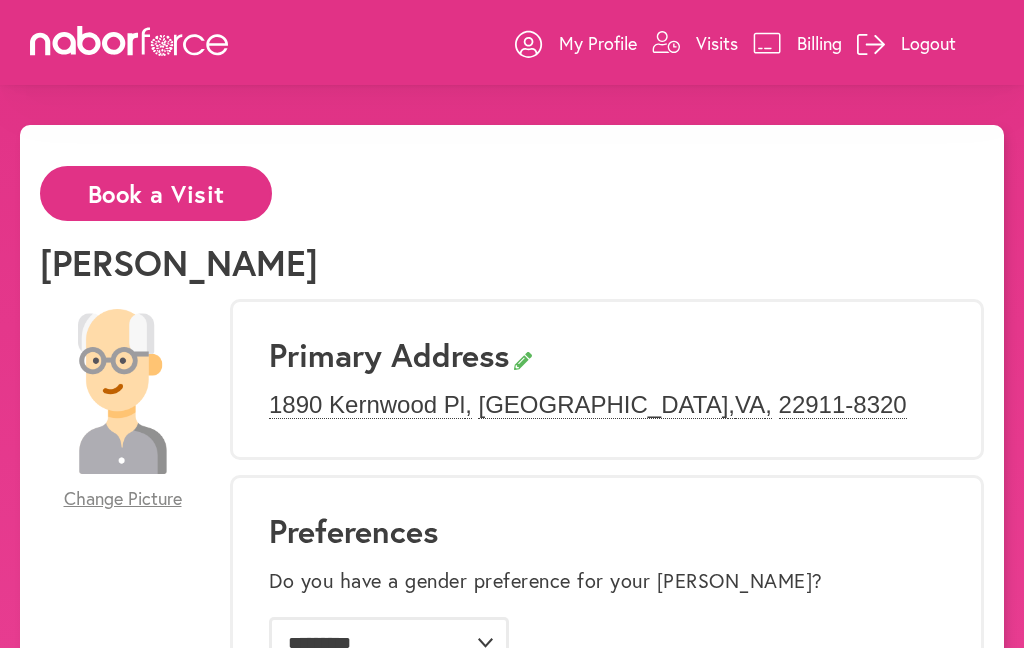 click on "Book a Visit" at bounding box center (156, 193) 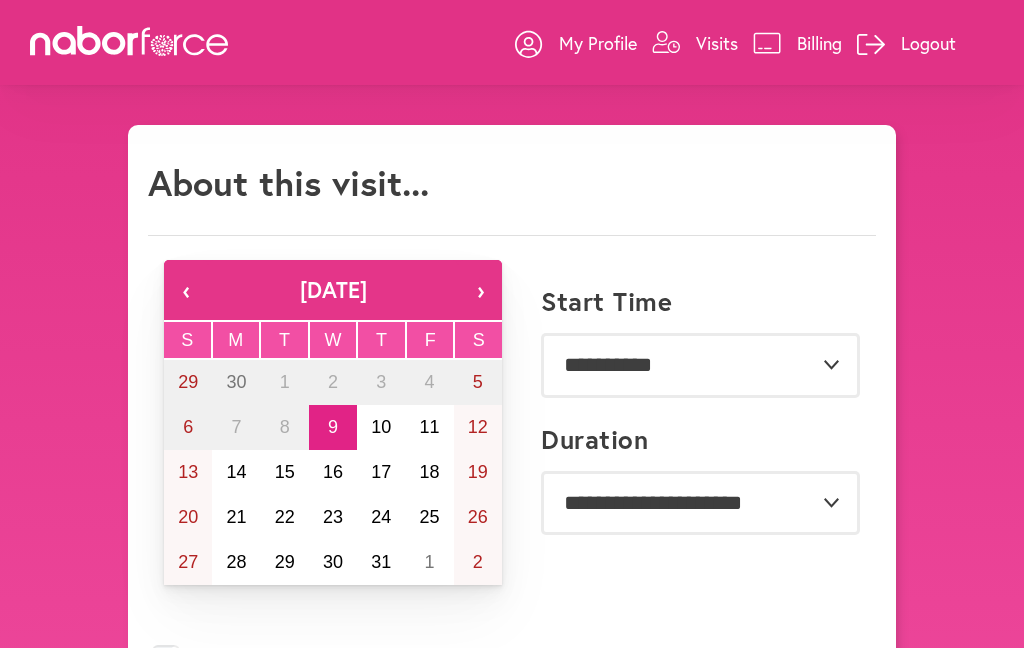 click on "12" at bounding box center [478, 427] 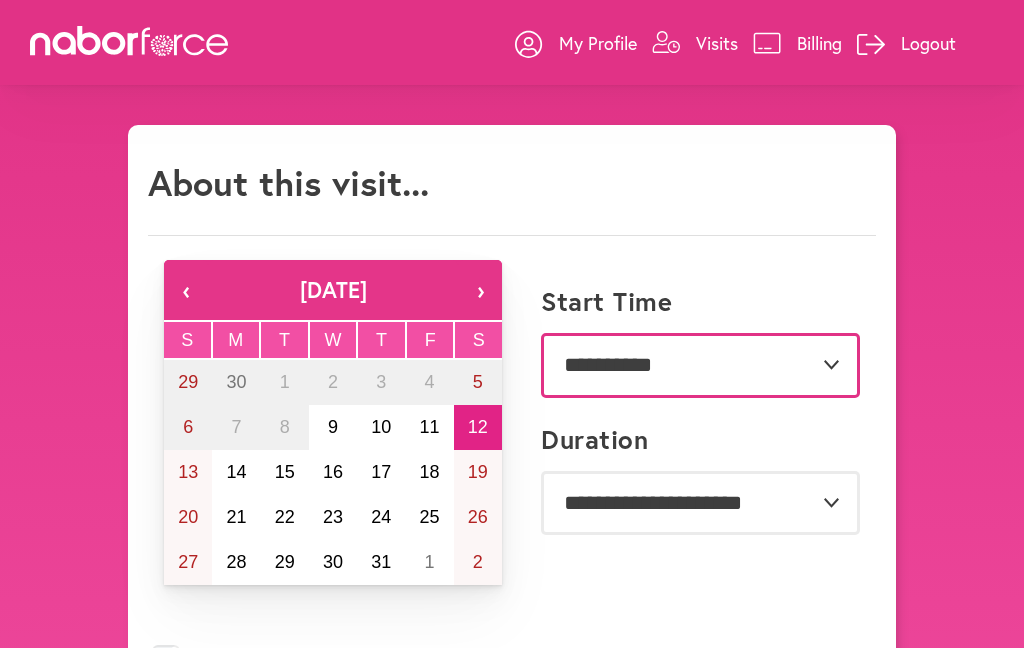 click on "**********" at bounding box center [700, 365] 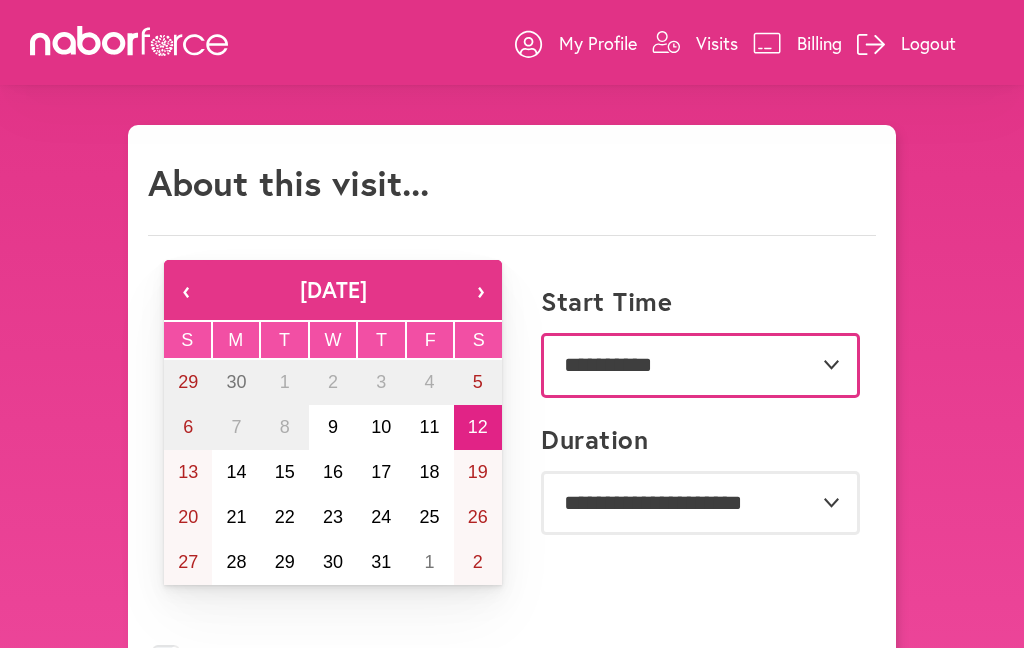 select on "*******" 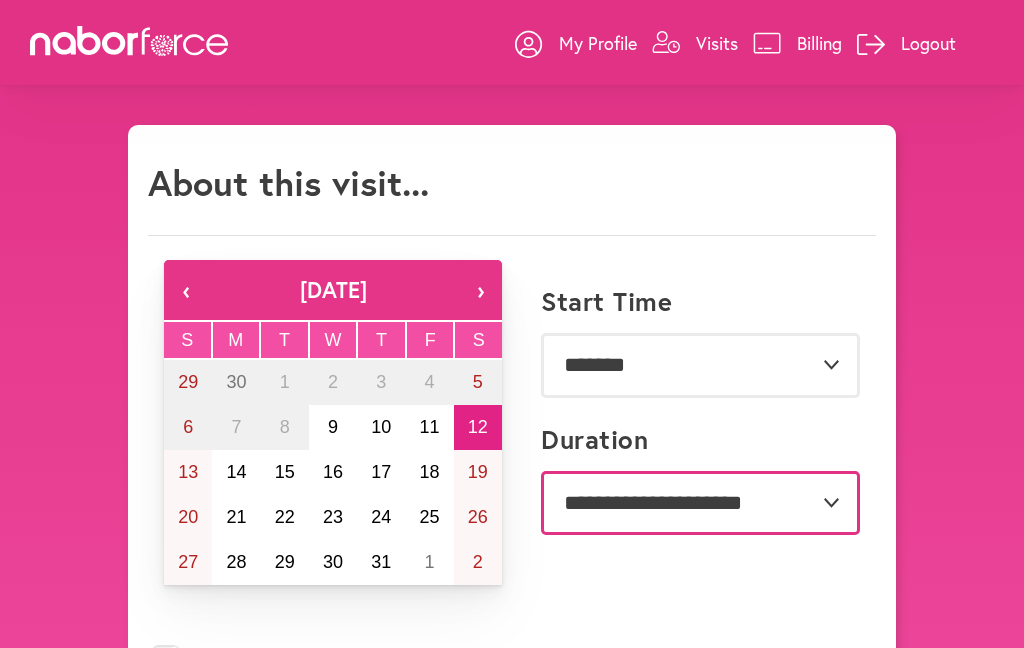 click on "**********" at bounding box center [700, 503] 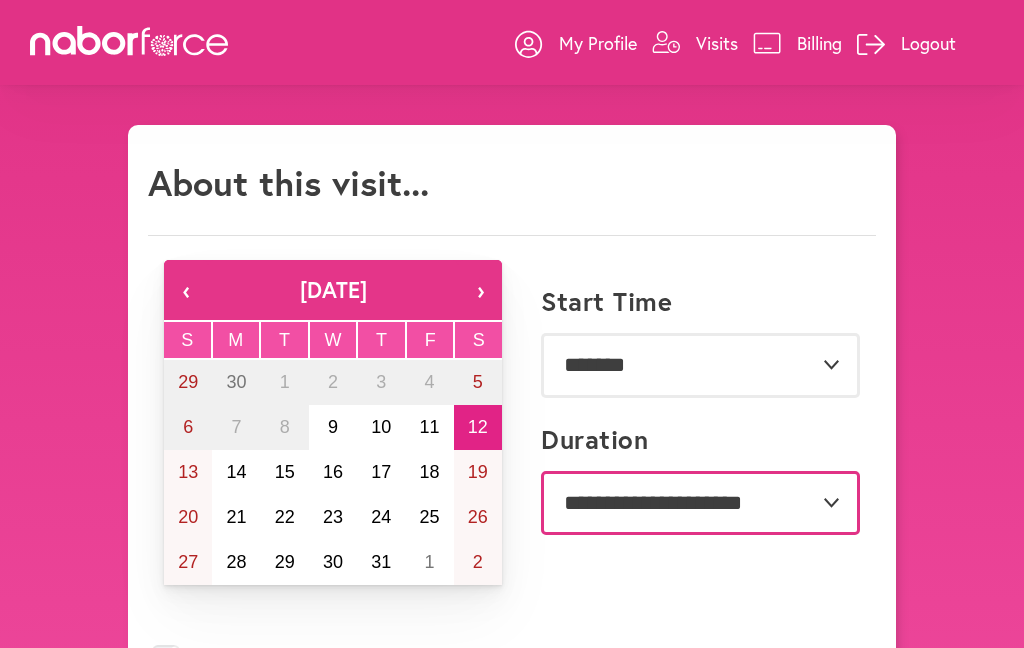 select on "**" 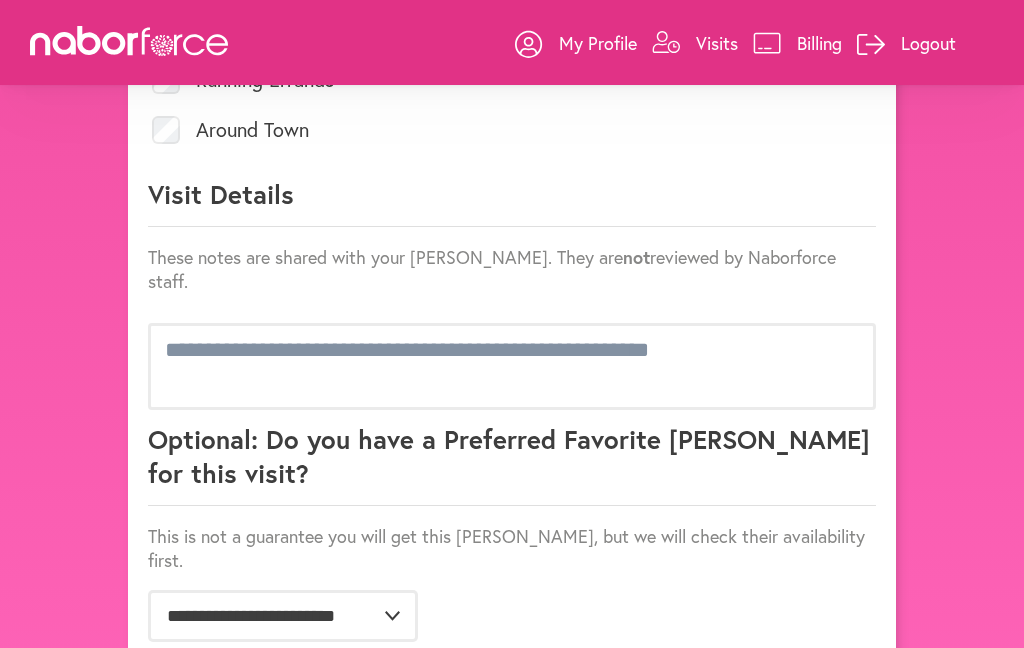 scroll, scrollTop: 1047, scrollLeft: 0, axis: vertical 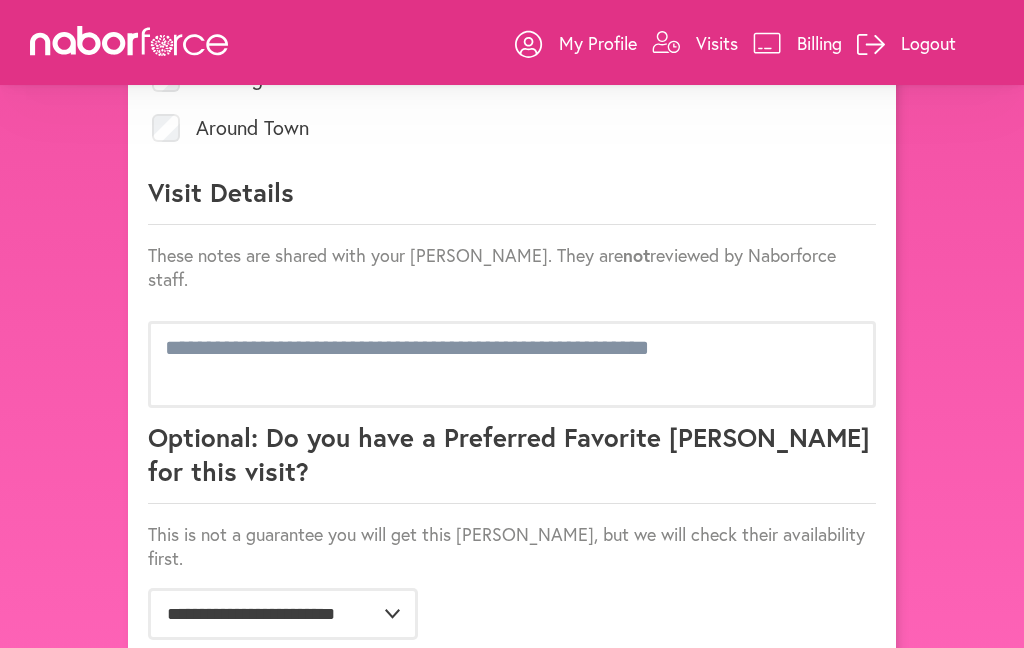 click on "Confirm Booking" at bounding box center (750, 679) 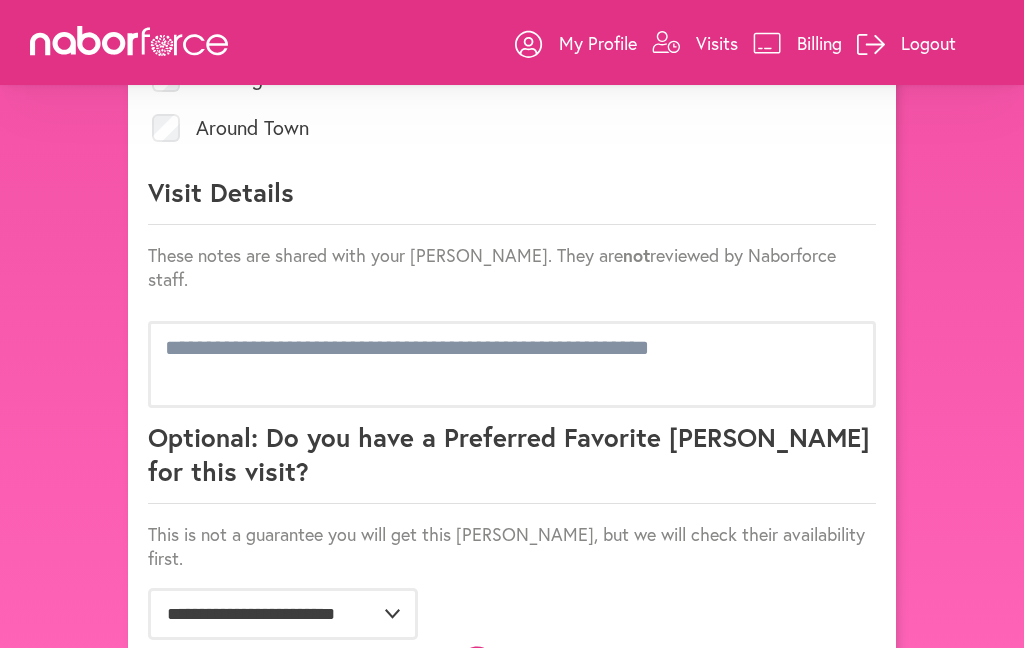 scroll, scrollTop: 1022, scrollLeft: 0, axis: vertical 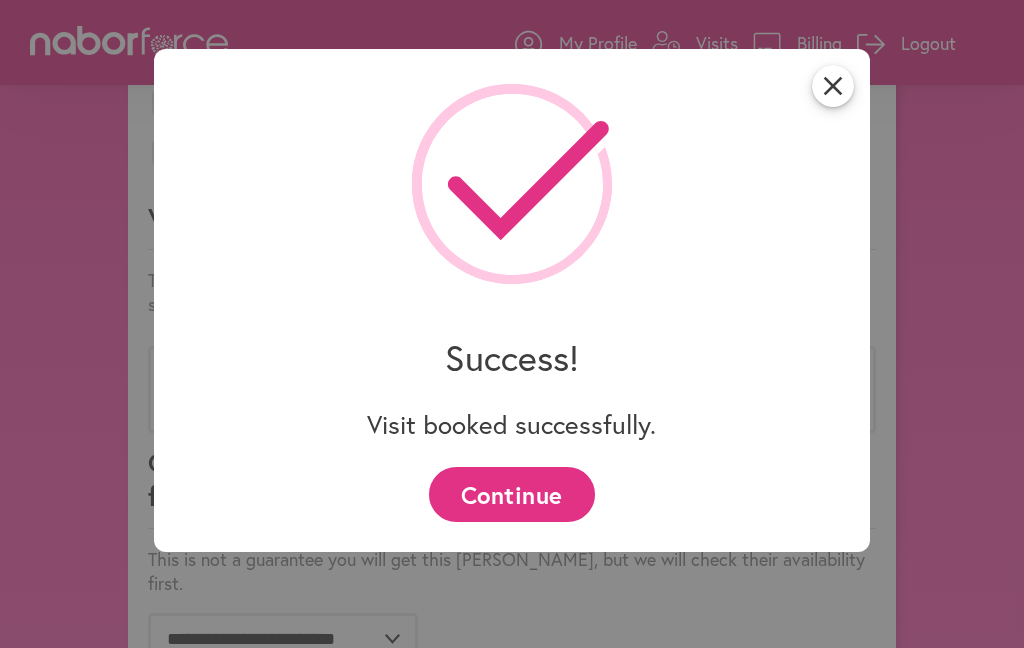 click on "Continue" at bounding box center [511, 494] 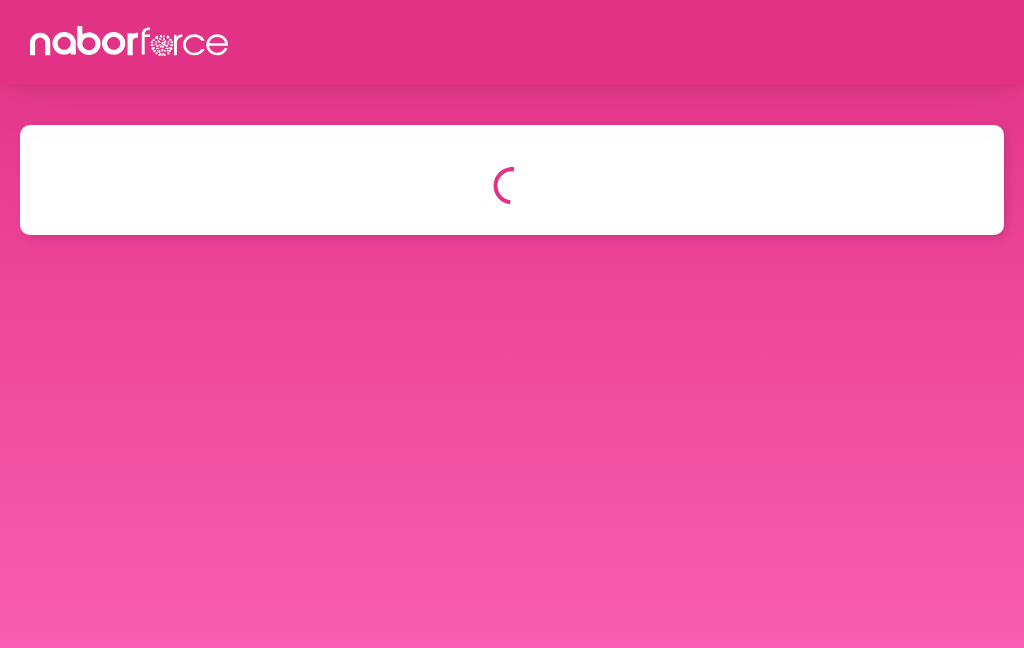 scroll, scrollTop: 0, scrollLeft: 0, axis: both 